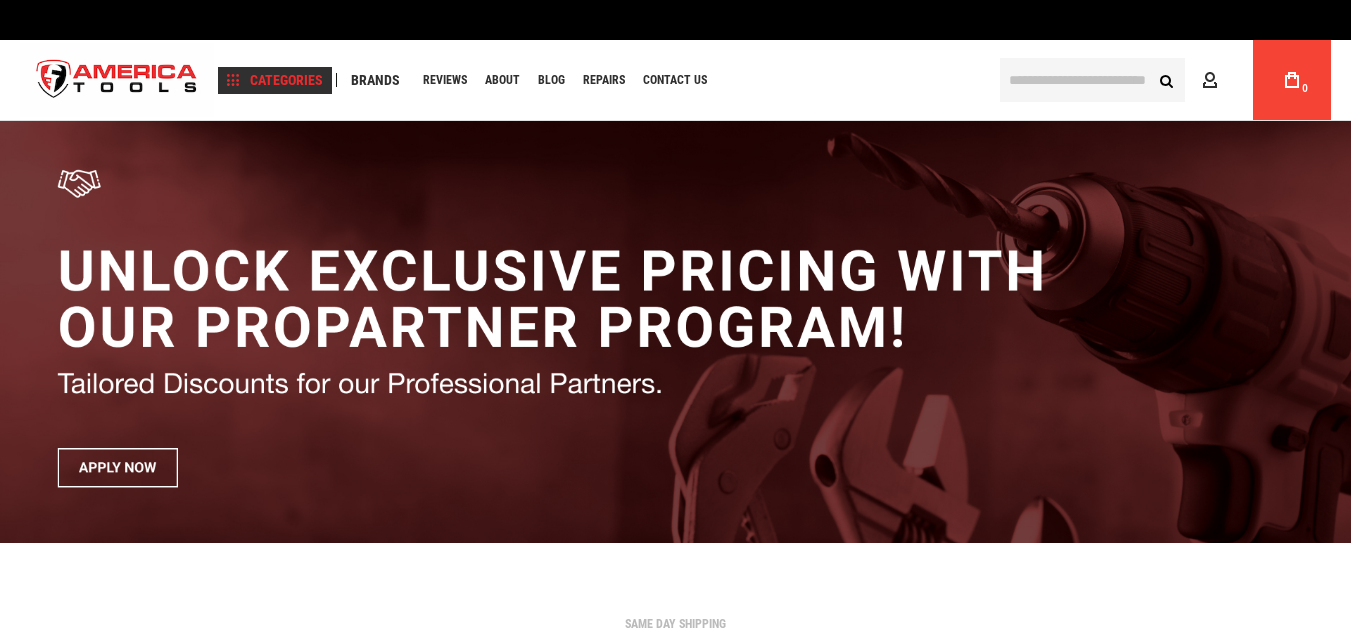 scroll, scrollTop: 0, scrollLeft: 0, axis: both 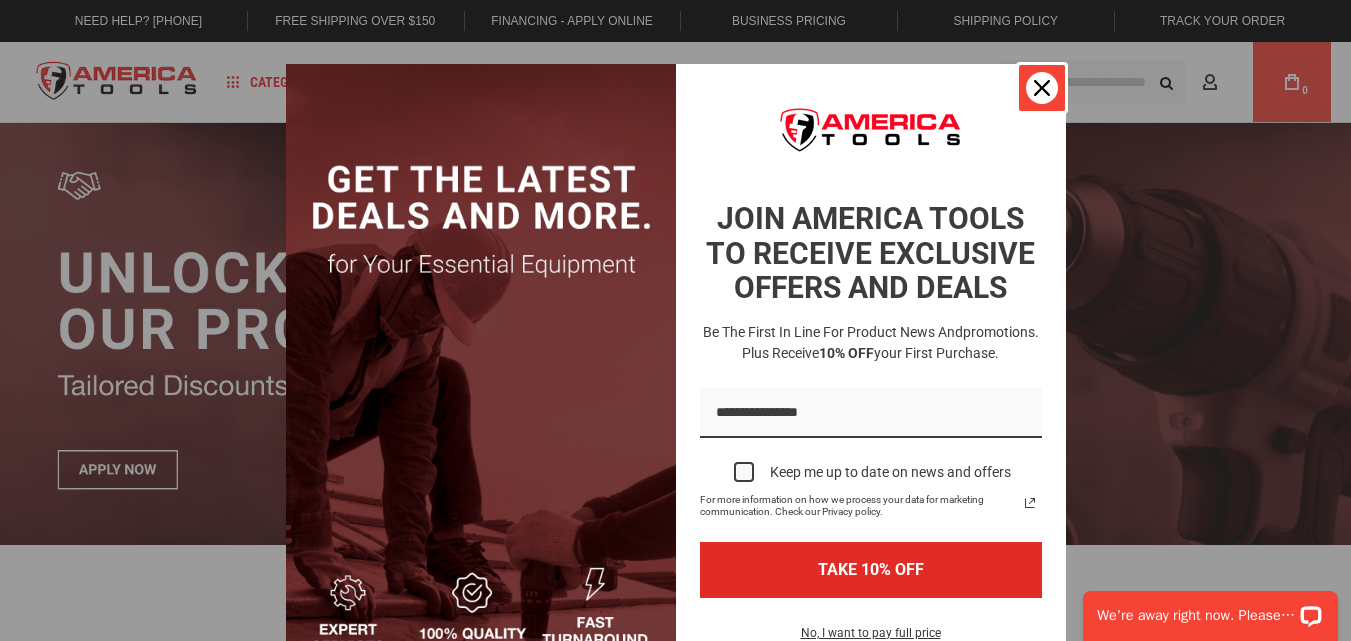 click 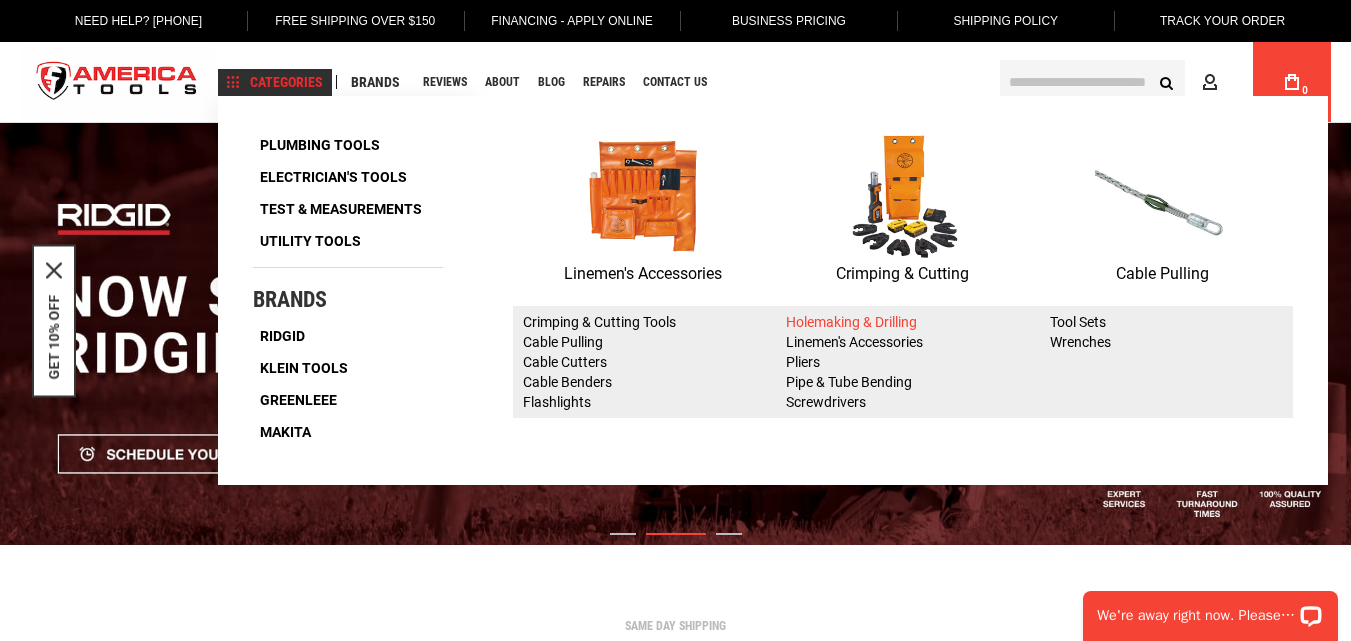 click on "Holemaking &
Drilling" at bounding box center [851, 322] 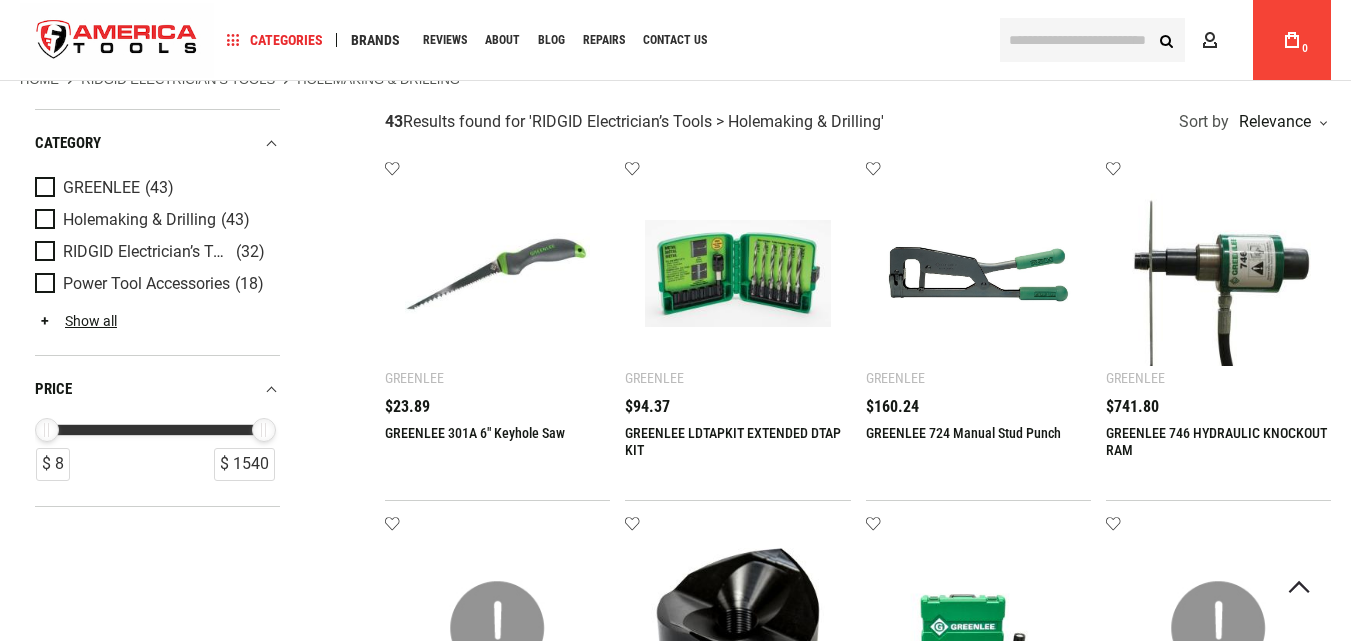 scroll, scrollTop: 147, scrollLeft: 0, axis: vertical 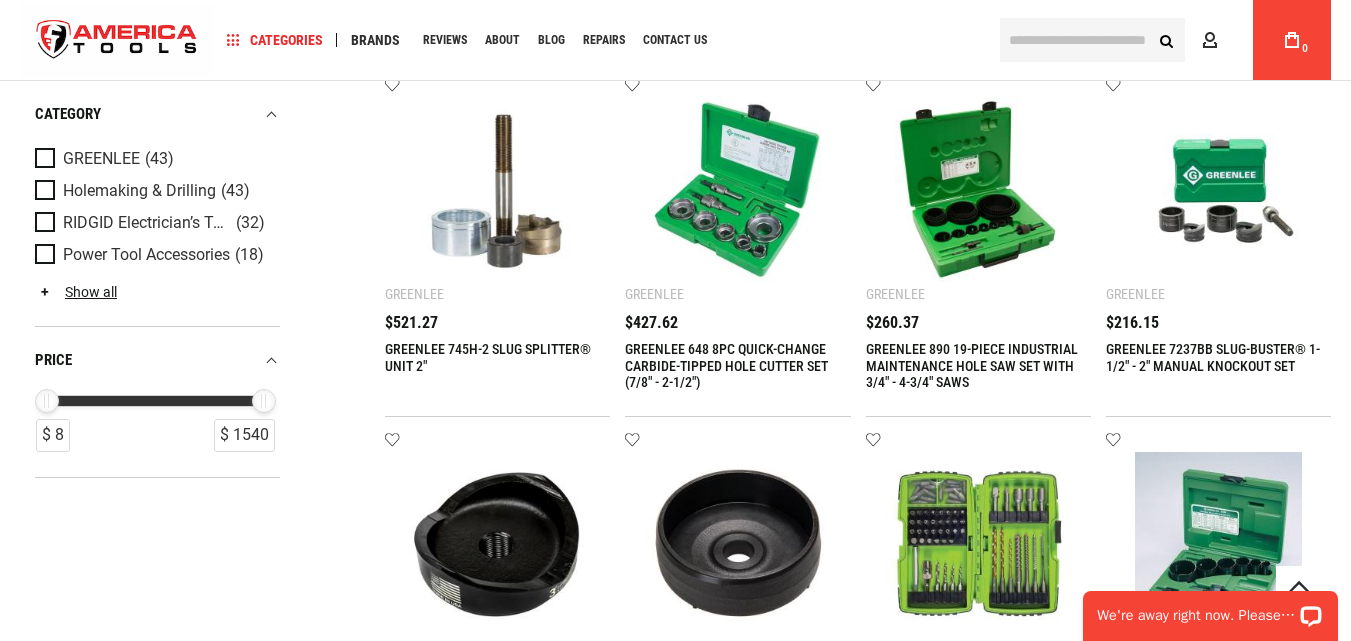 click on "GREENLEE 648 8PC QUICK-CHANGE CARBIDE-TIPPED HOLE CUTTER SET (7/8" - 2-1/2")" at bounding box center [726, 366] 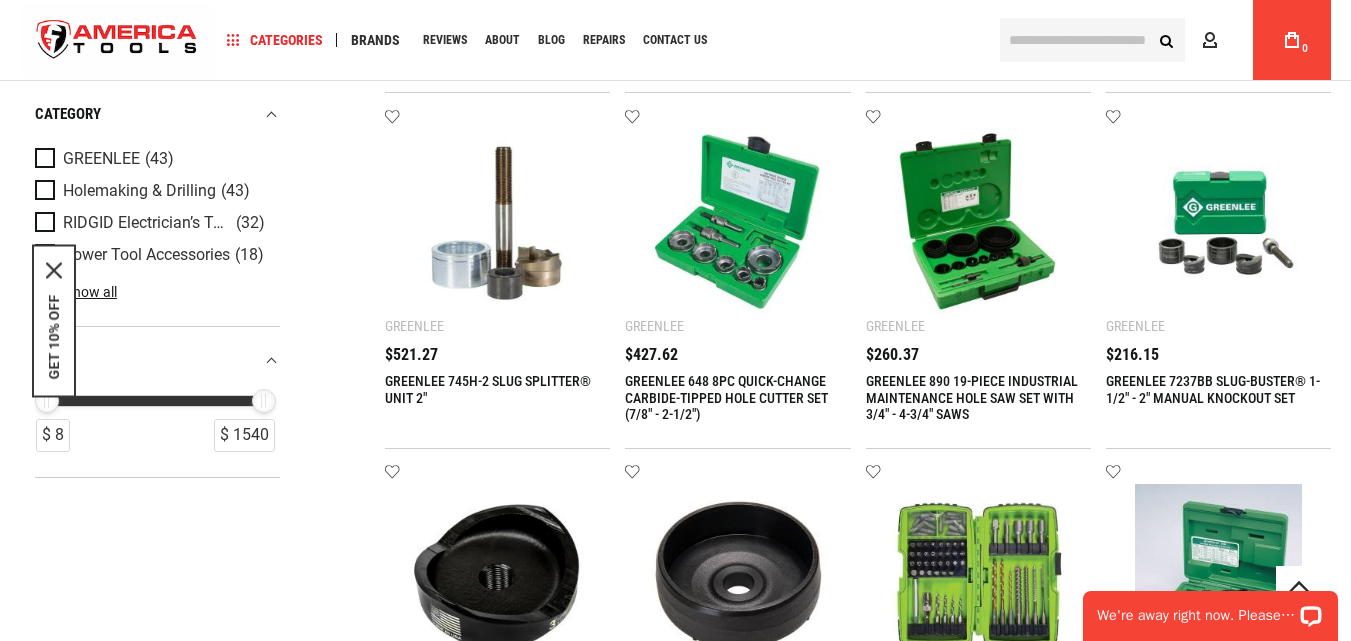 scroll, scrollTop: 0, scrollLeft: 0, axis: both 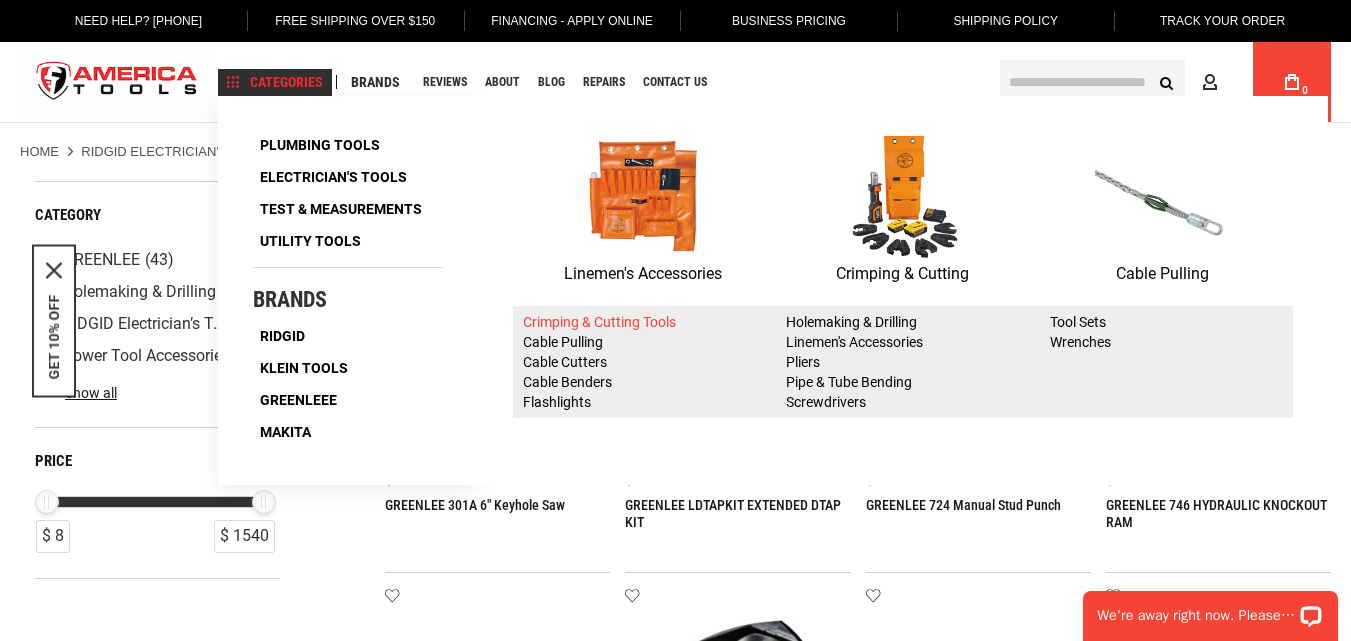 click on "Crimping &
Cutting Tools" at bounding box center [599, 322] 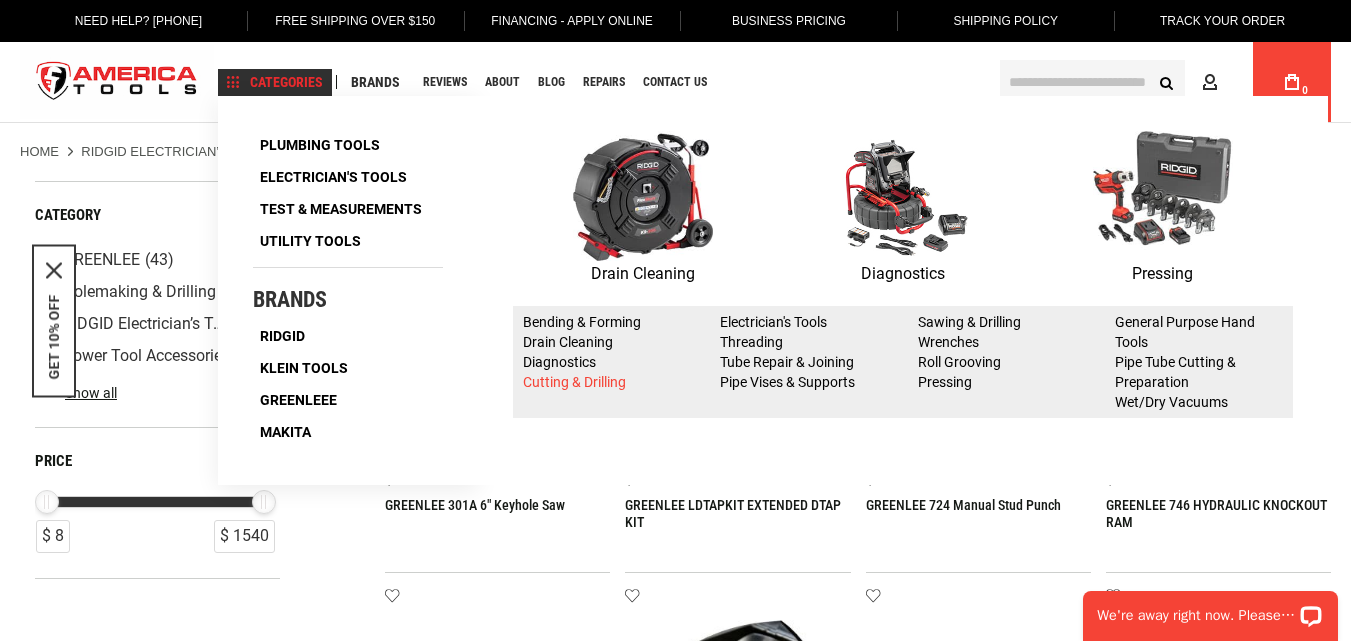 click on "Cutting & Drilling" at bounding box center [574, 382] 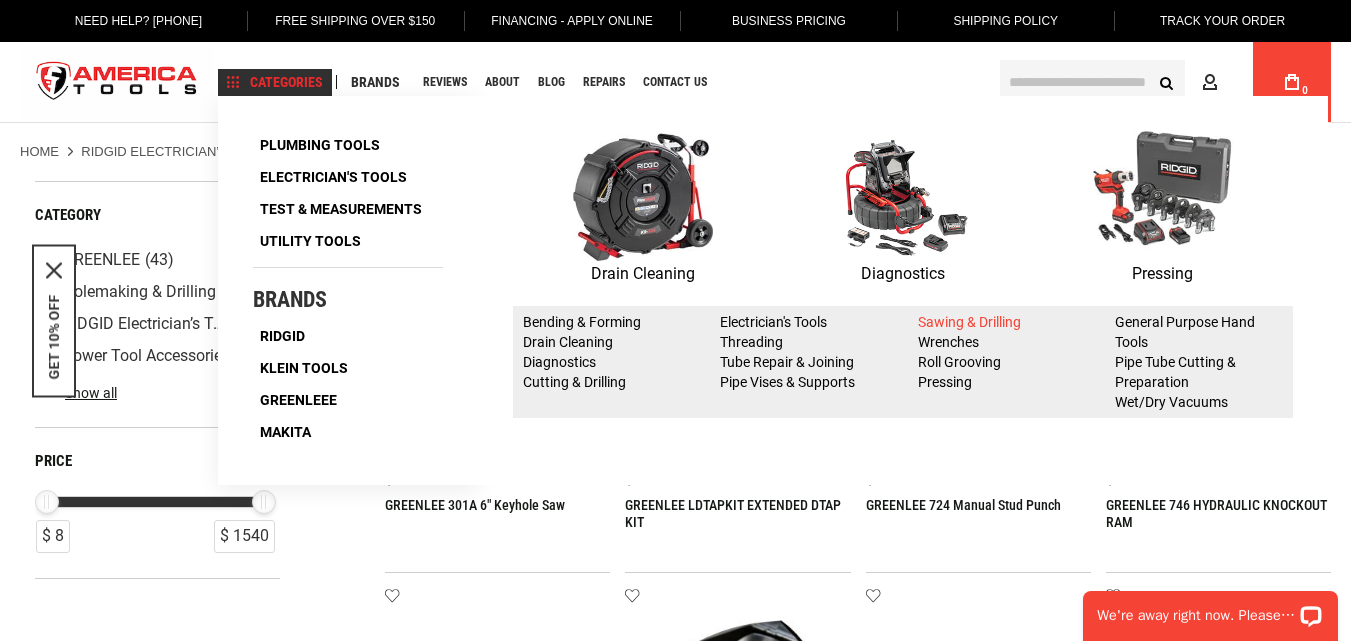 click on "Sawing & Drilling" at bounding box center (969, 322) 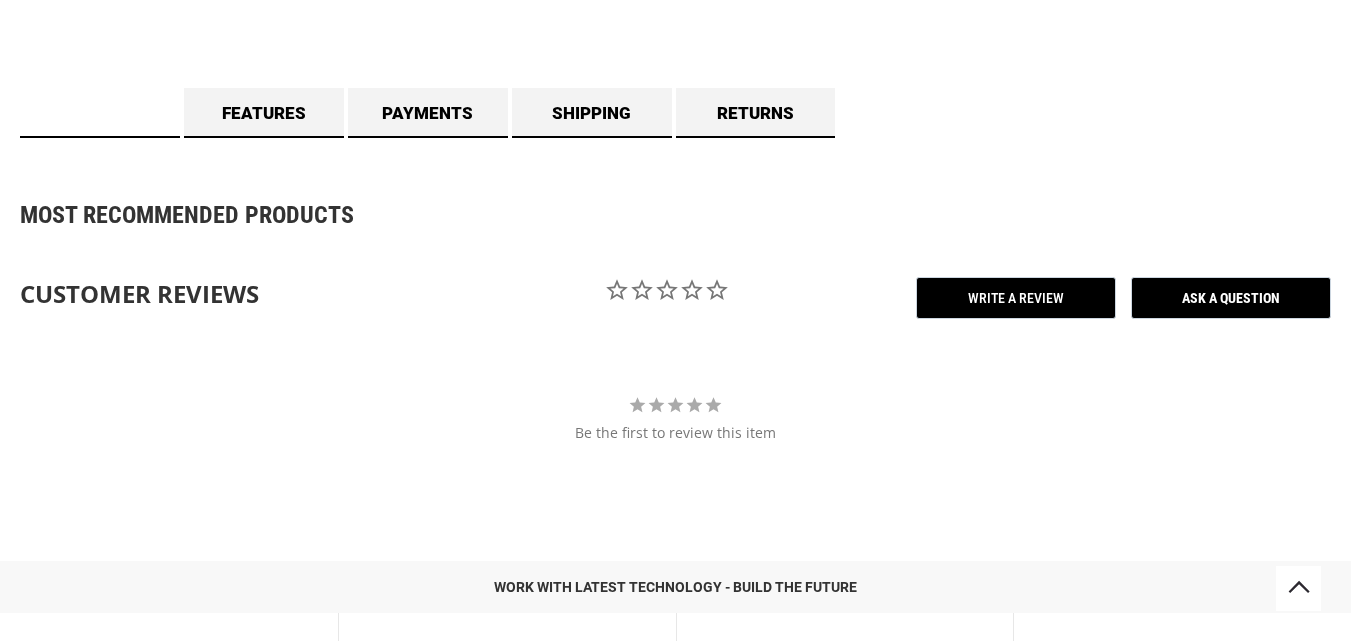 click on "Specs" at bounding box center (100, 113) 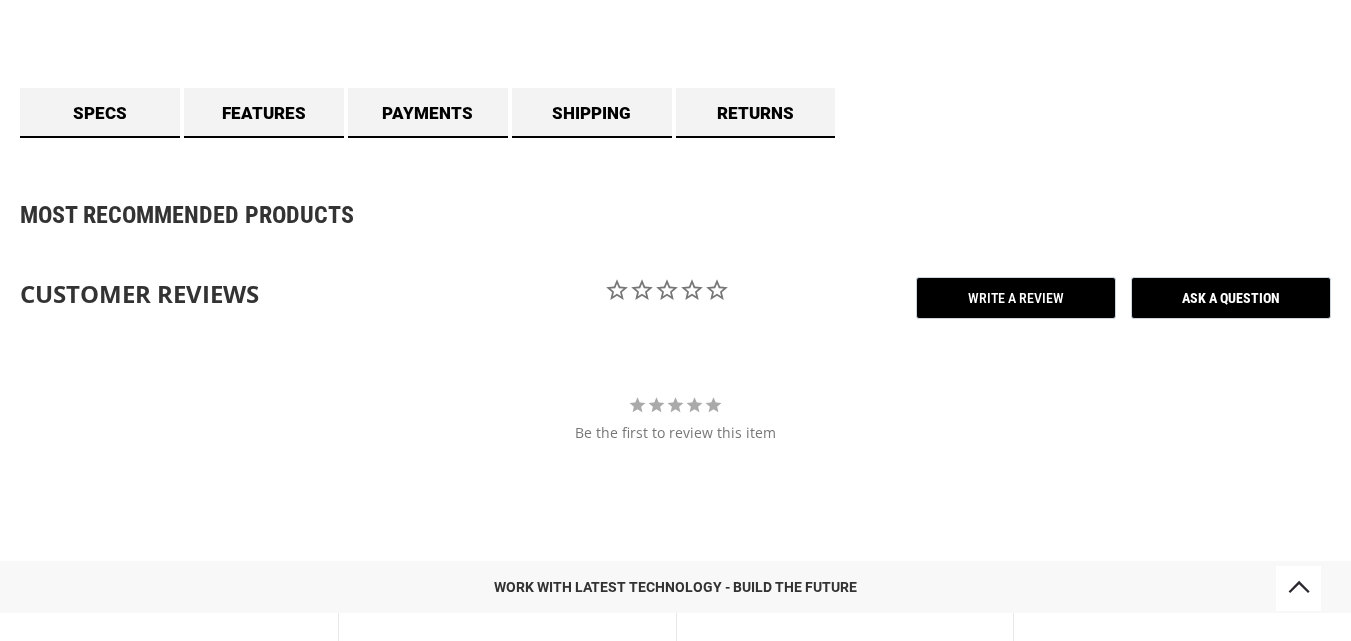 scroll, scrollTop: 1003, scrollLeft: 0, axis: vertical 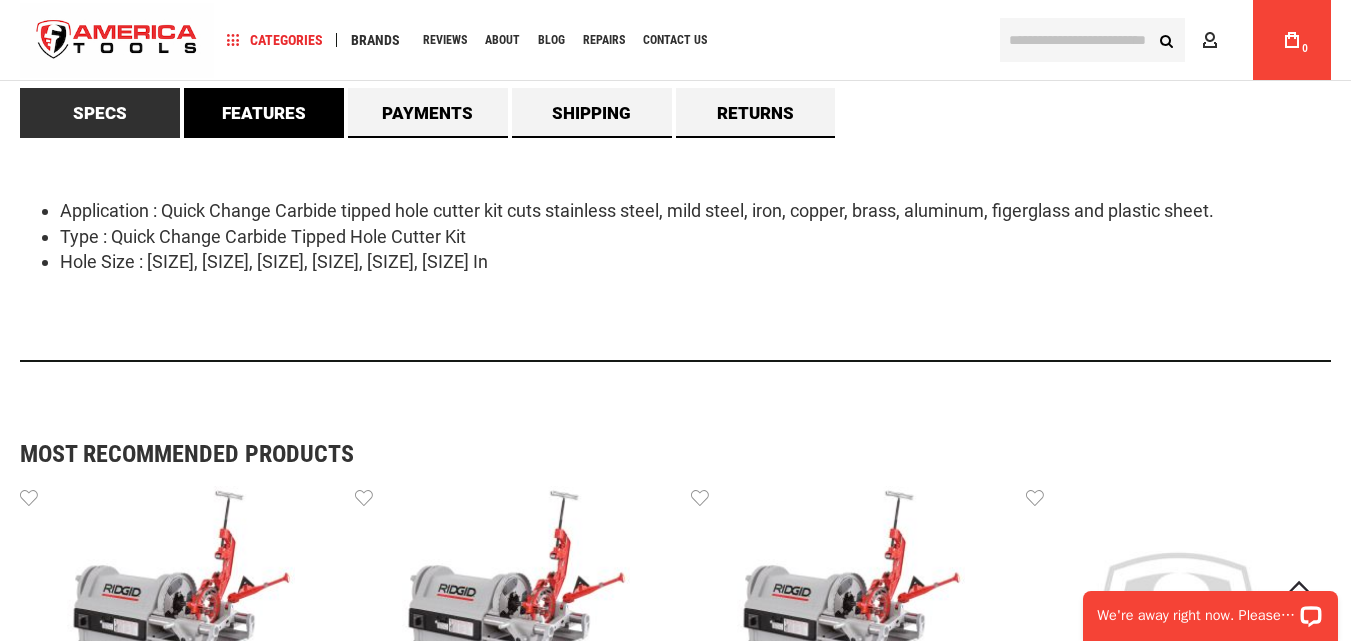 click on "Features" at bounding box center (264, 113) 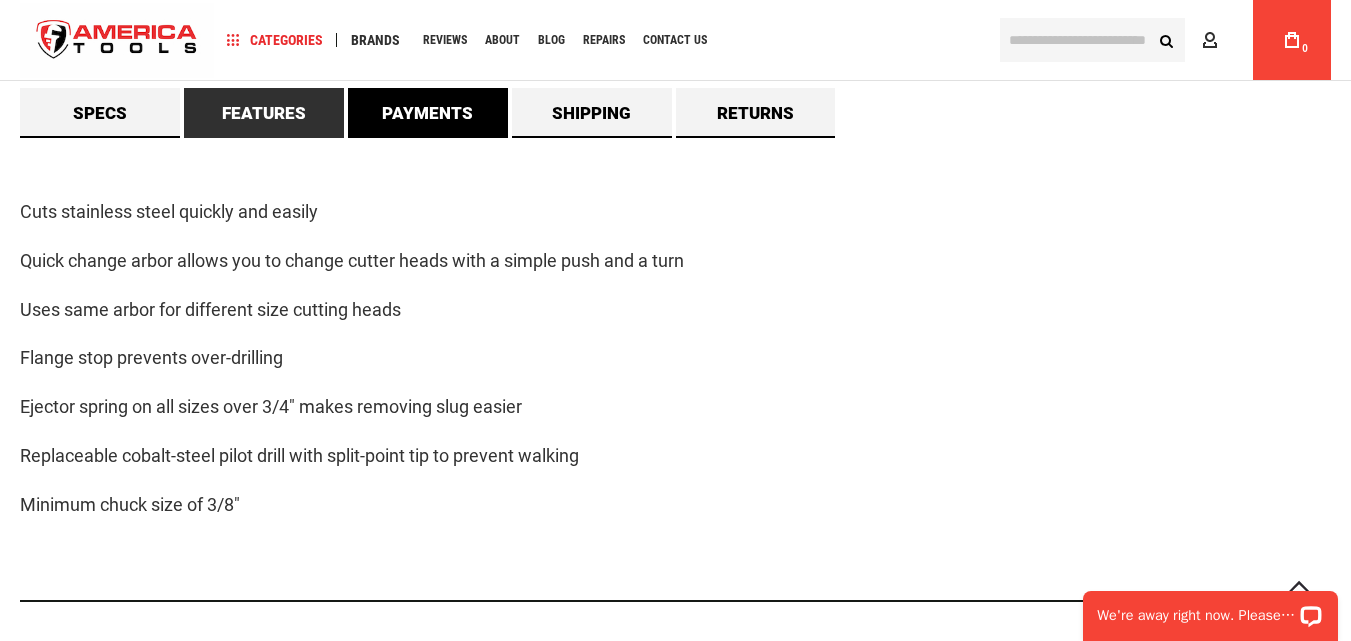 click on "Payments" at bounding box center [428, 113] 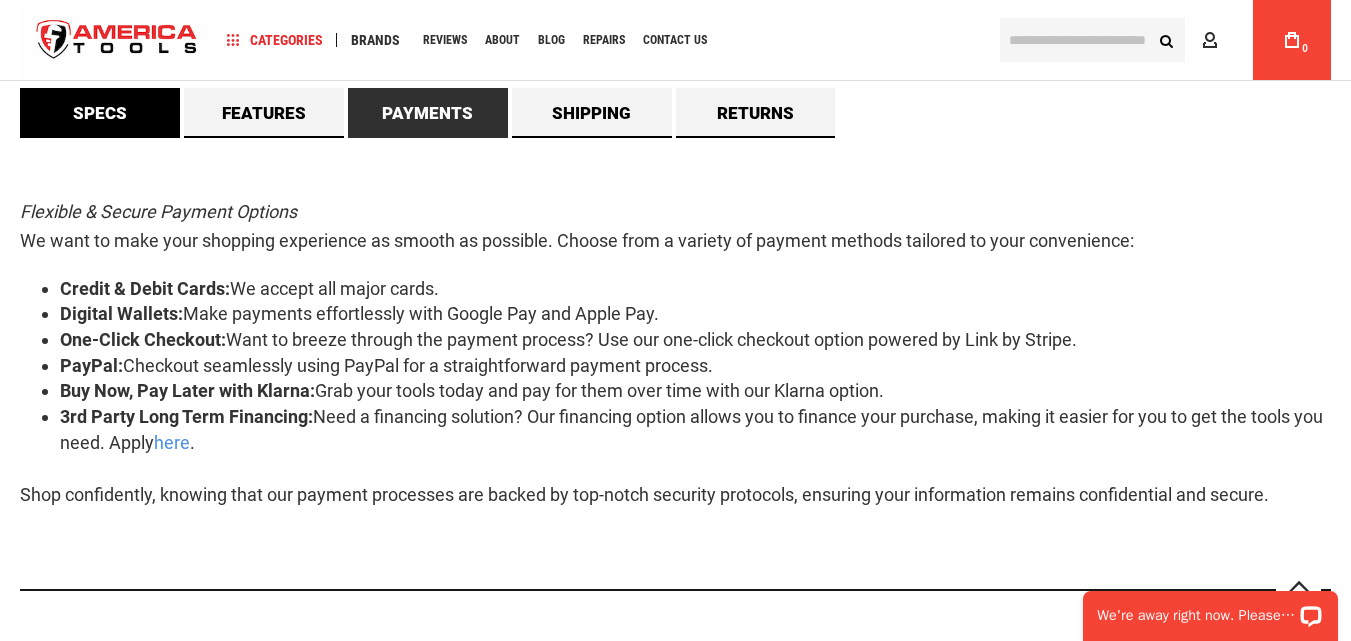 click on "Specs" at bounding box center [100, 113] 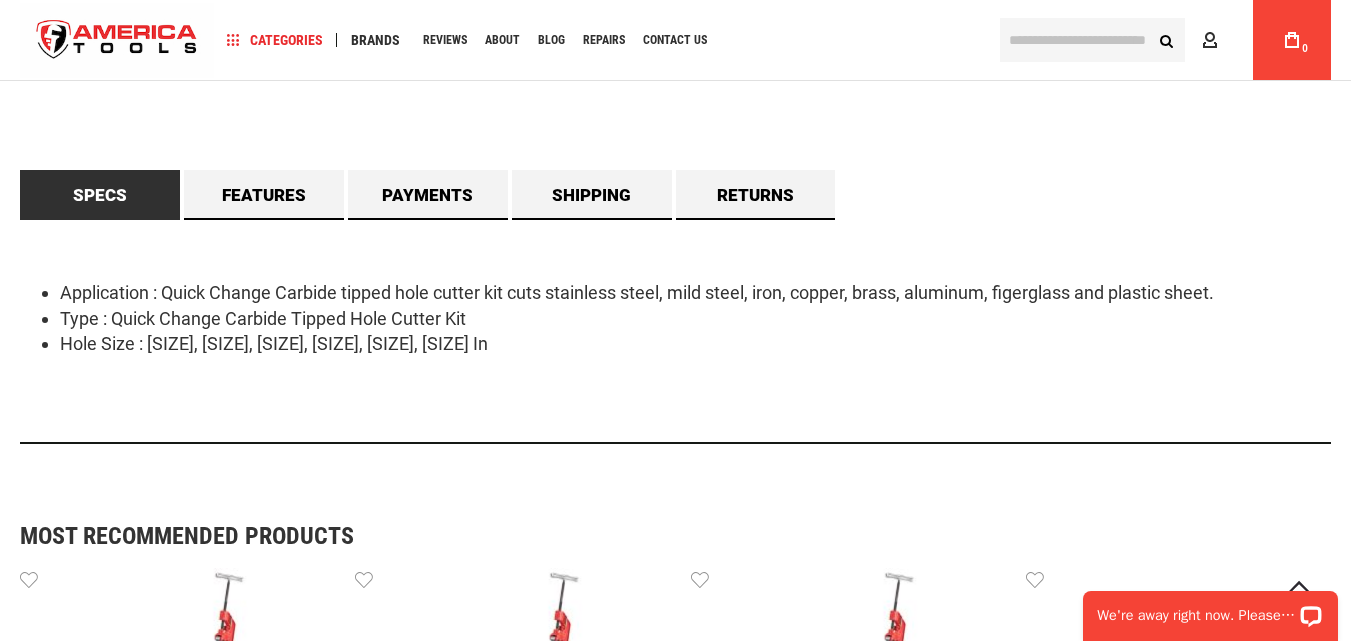 scroll, scrollTop: 791, scrollLeft: 0, axis: vertical 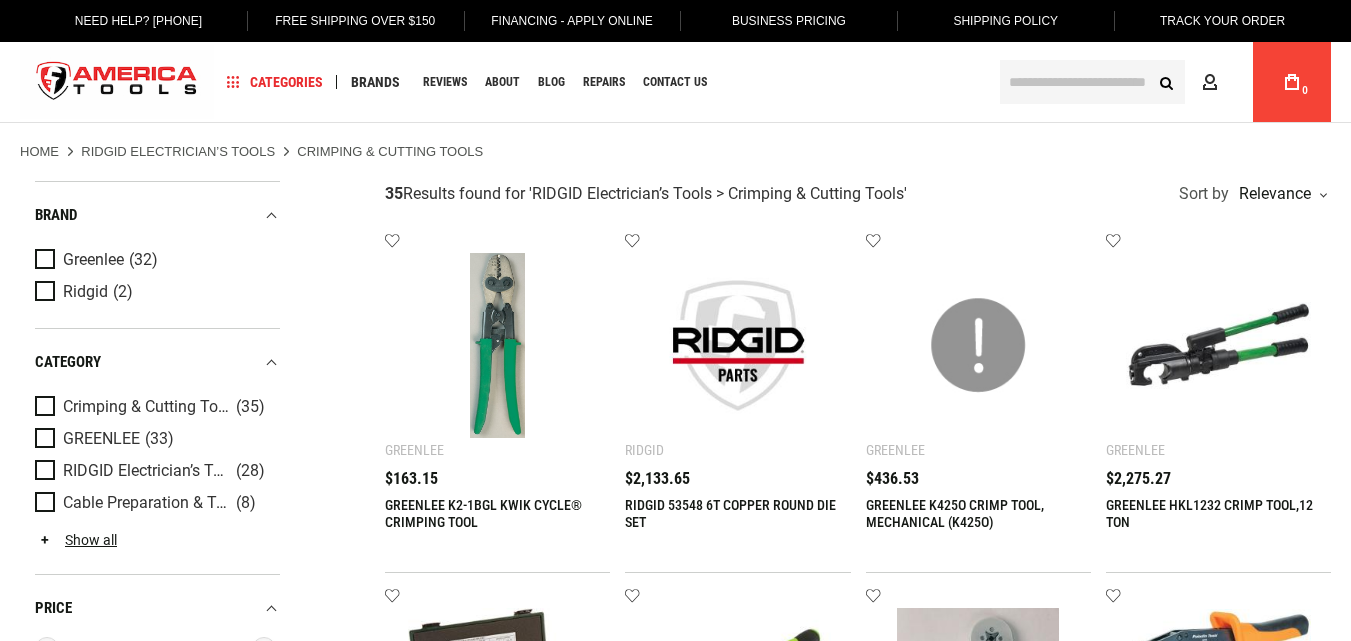 click at bounding box center (497, 345) 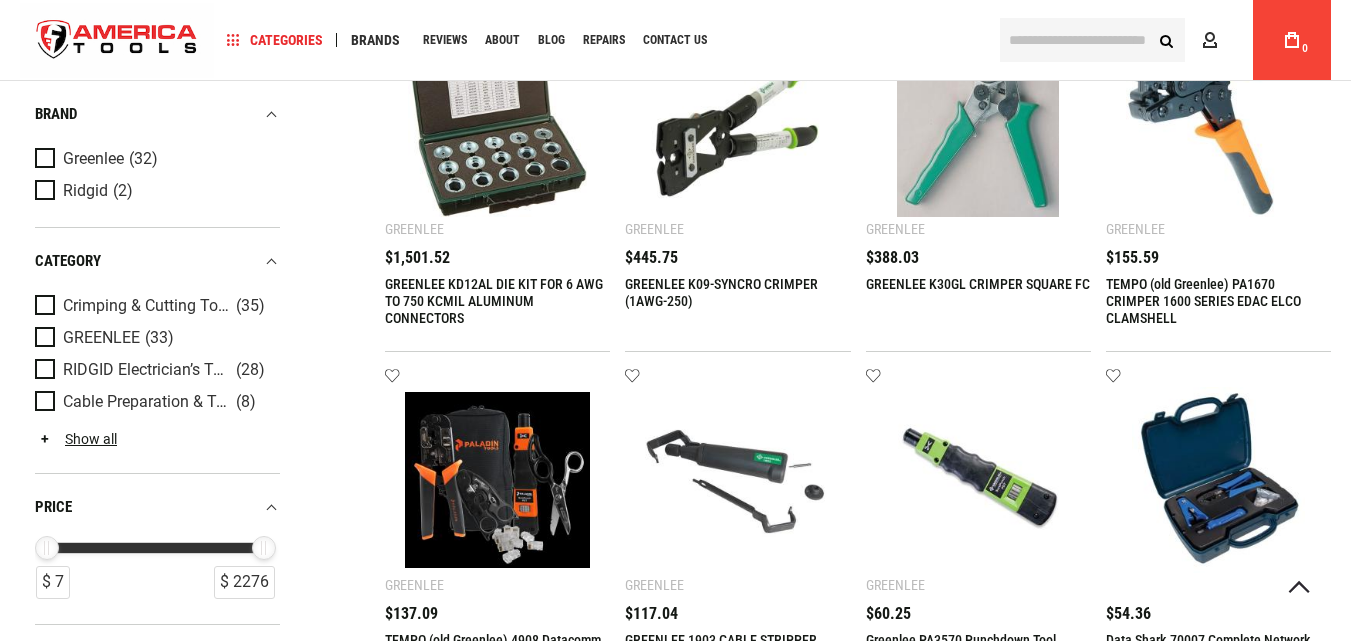 scroll, scrollTop: 574, scrollLeft: 0, axis: vertical 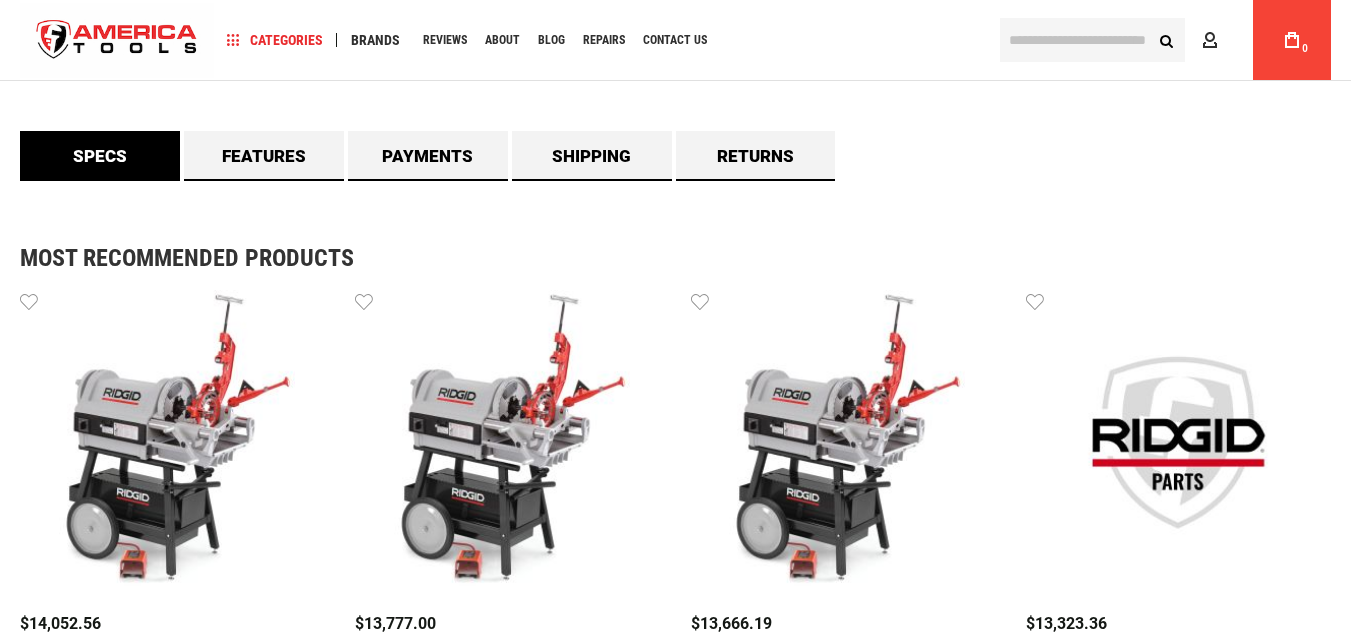 click on "Specs" at bounding box center [100, 156] 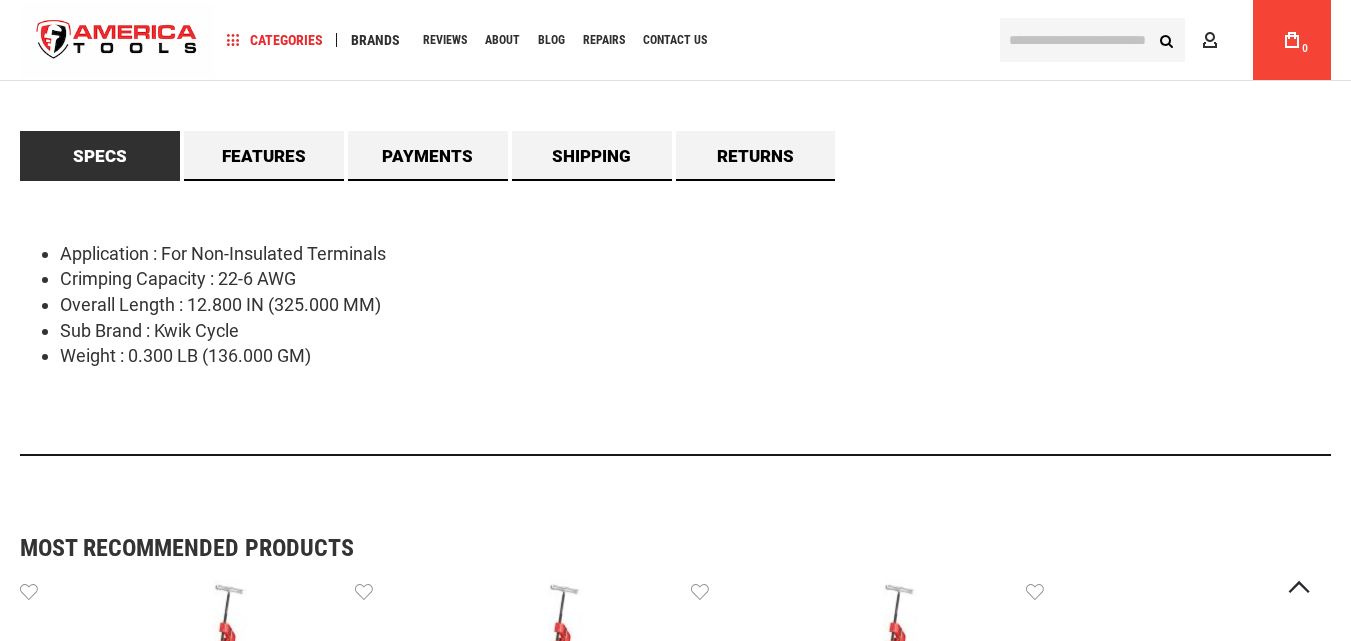 scroll, scrollTop: 971, scrollLeft: 0, axis: vertical 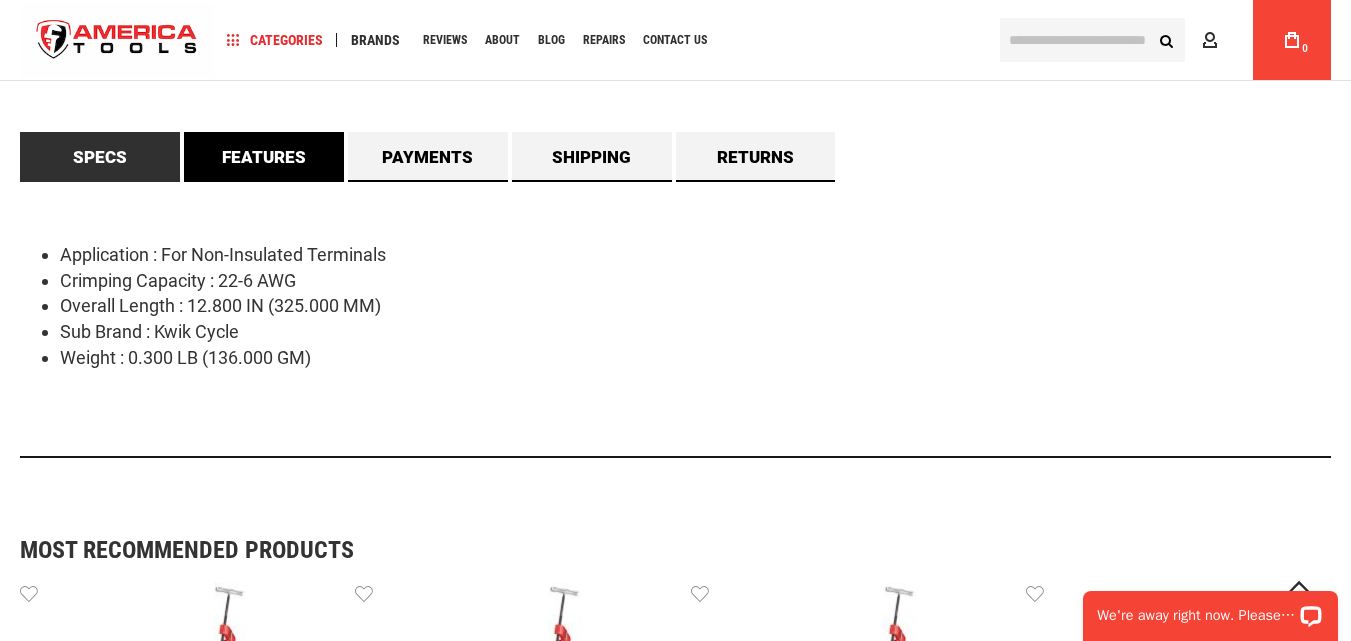 click on "Features" at bounding box center (264, 157) 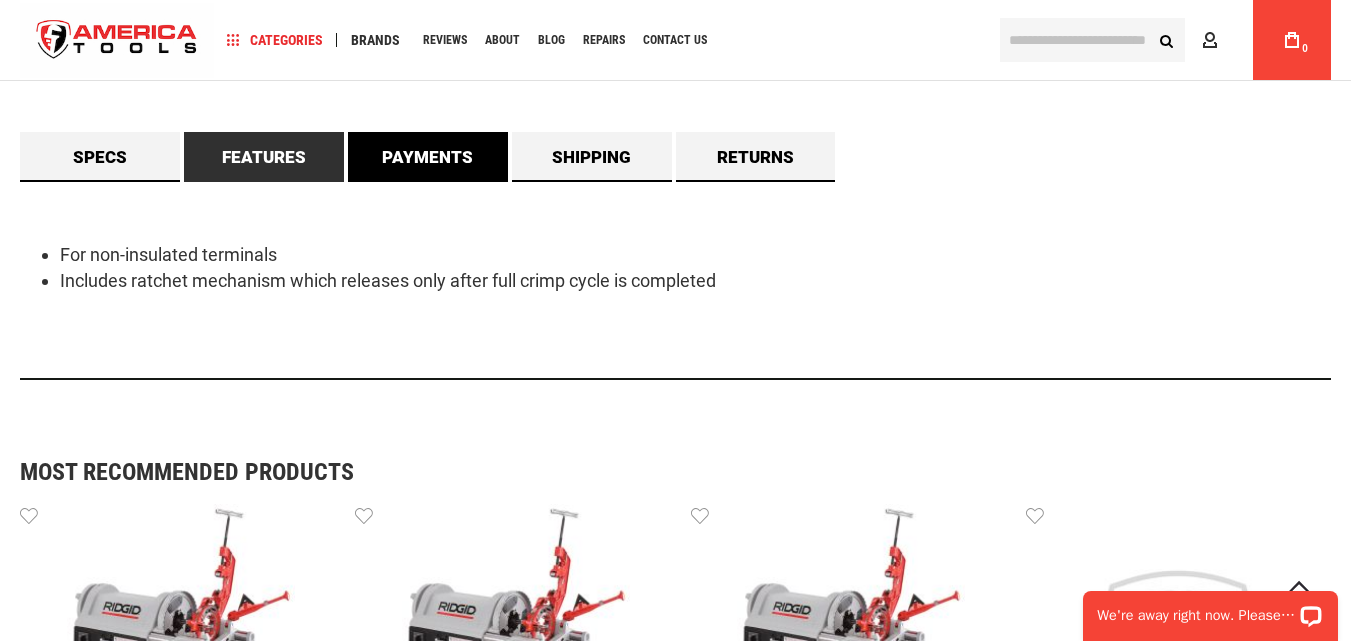 click on "Payments" at bounding box center [428, 157] 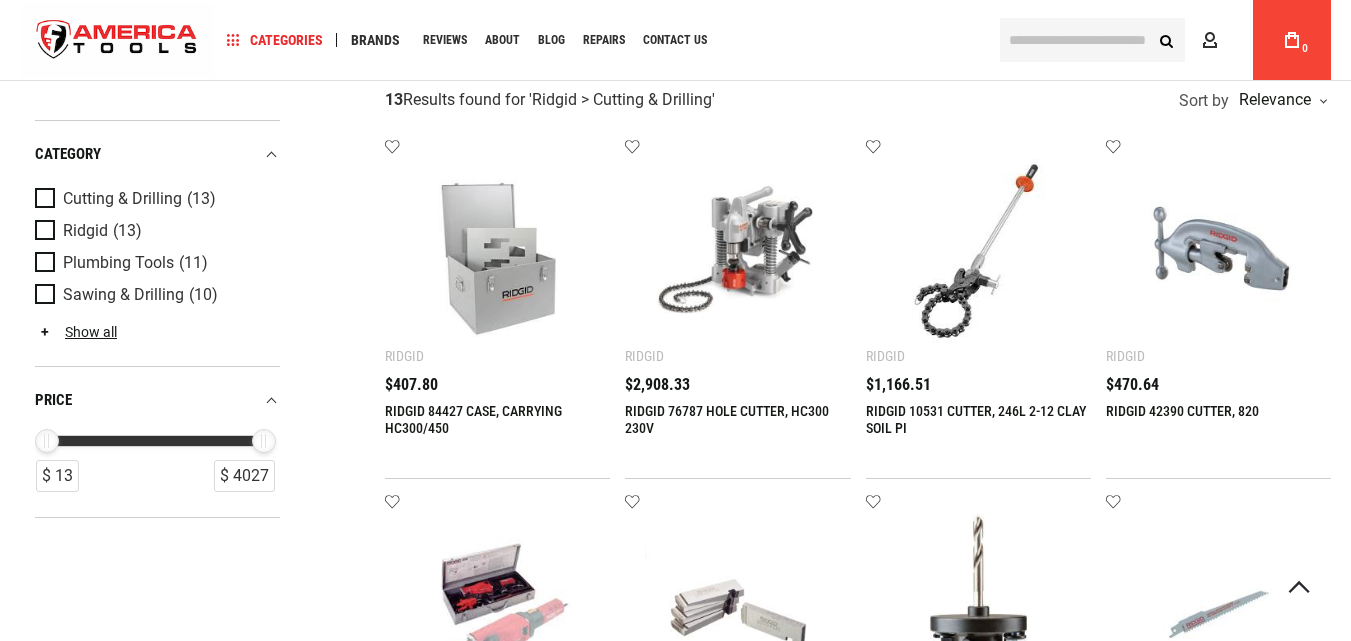 scroll, scrollTop: 367, scrollLeft: 0, axis: vertical 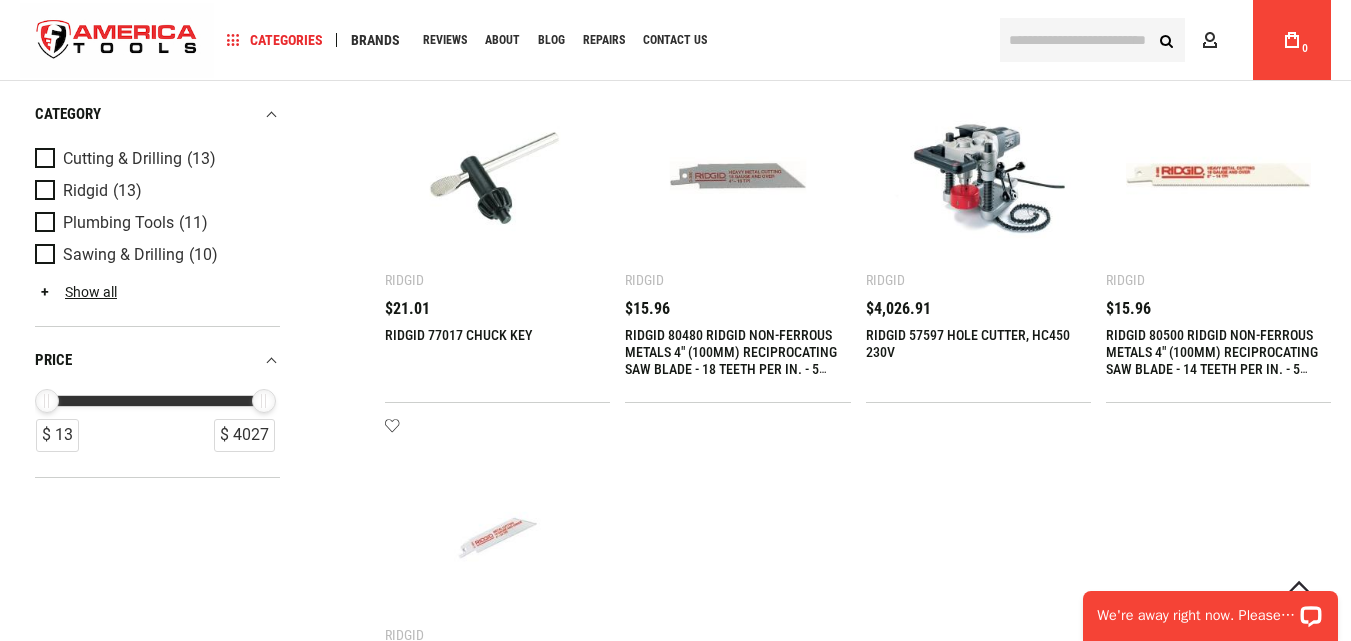 click on "RIDGID 57597 HOLE CUTTER, HC450 230V" at bounding box center (968, 343) 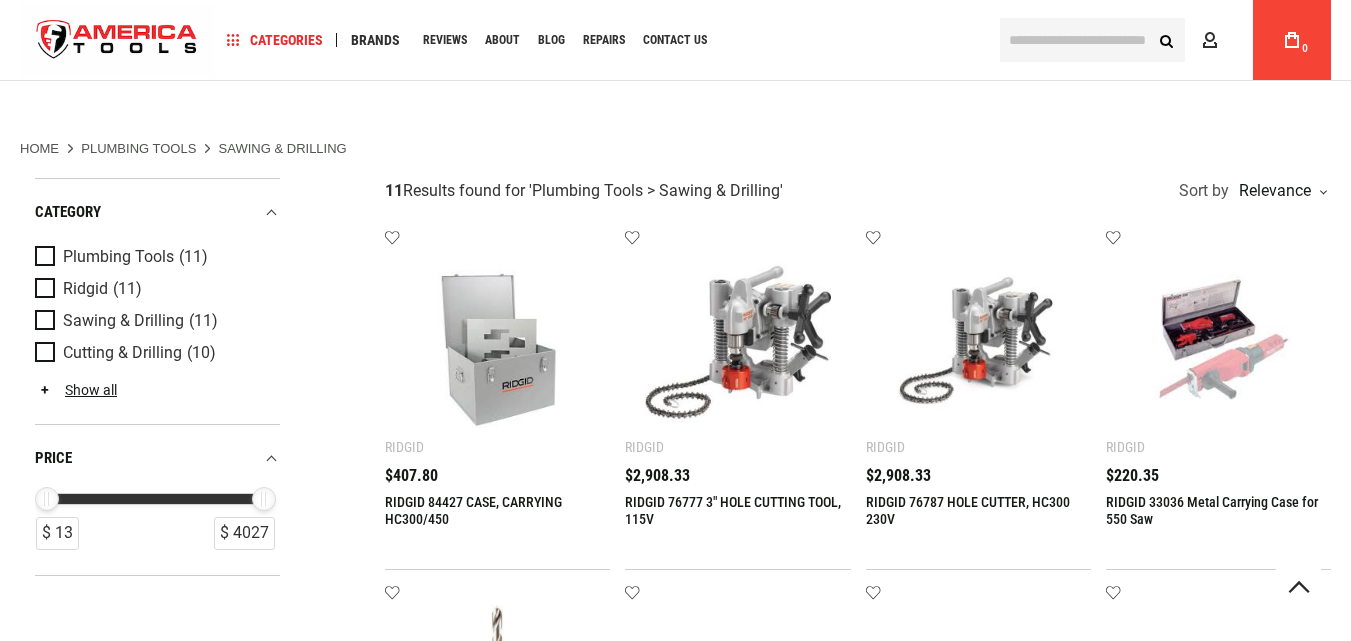 scroll, scrollTop: 147, scrollLeft: 0, axis: vertical 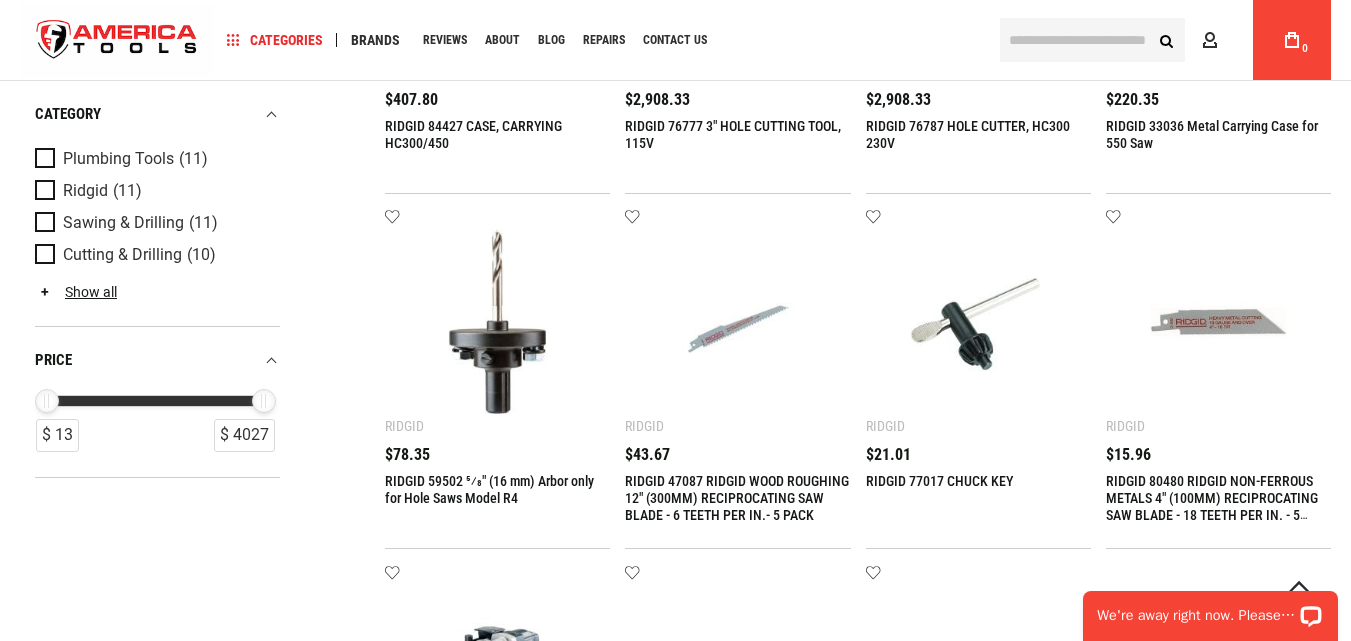 click on "RIDGID 76787 HOLE CUTTER, HC300 230V" at bounding box center (968, 134) 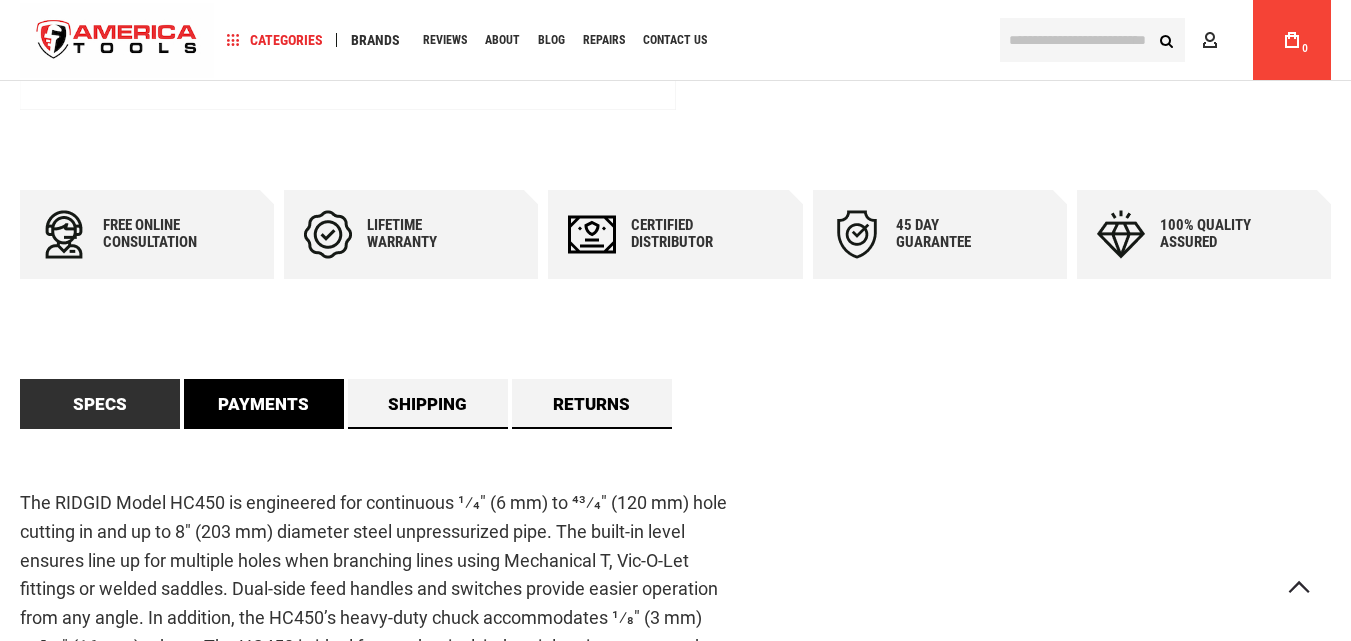 scroll, scrollTop: 881, scrollLeft: 0, axis: vertical 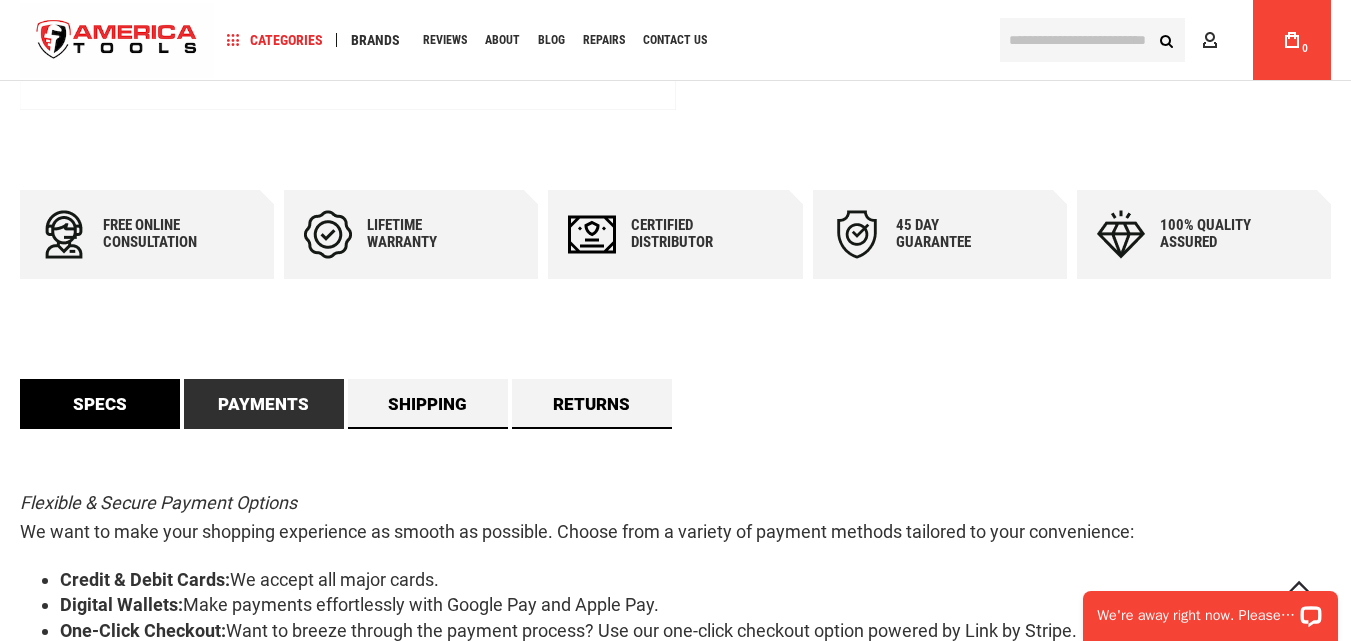 click on "Specs" at bounding box center [100, 404] 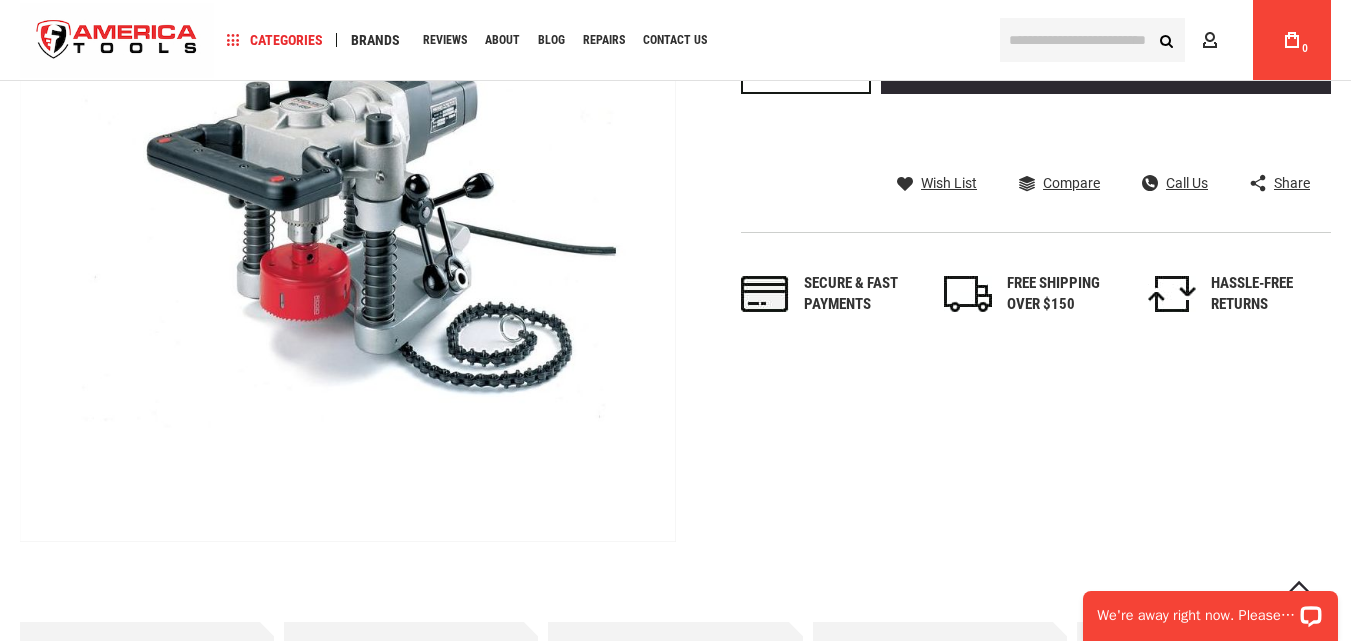 scroll, scrollTop: 0, scrollLeft: 0, axis: both 